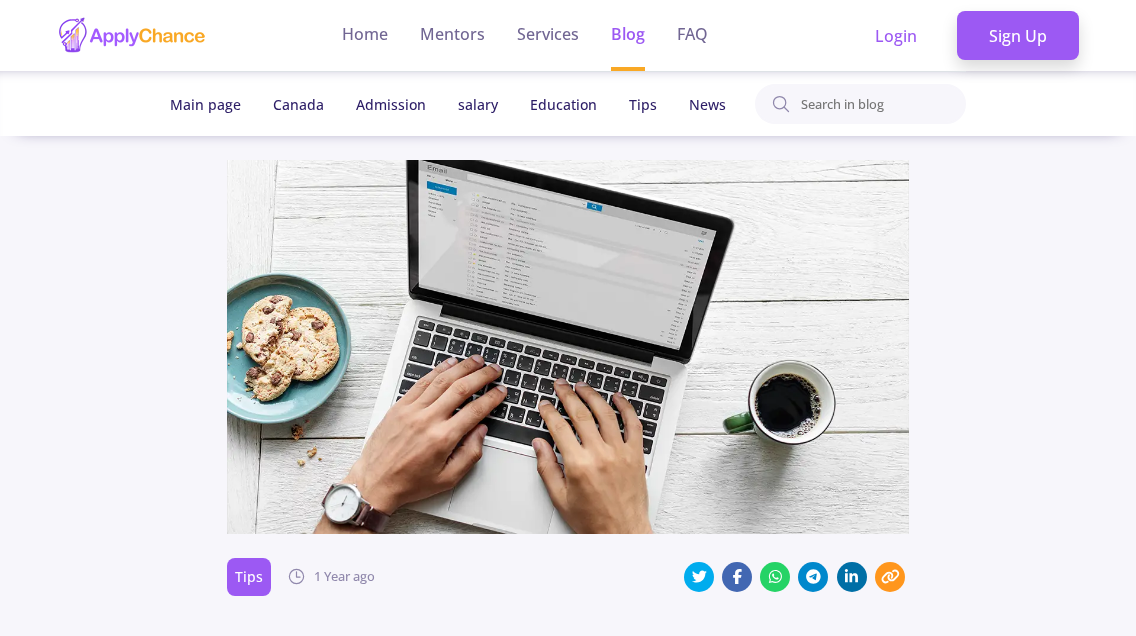 scroll, scrollTop: 5500, scrollLeft: 0, axis: vertical 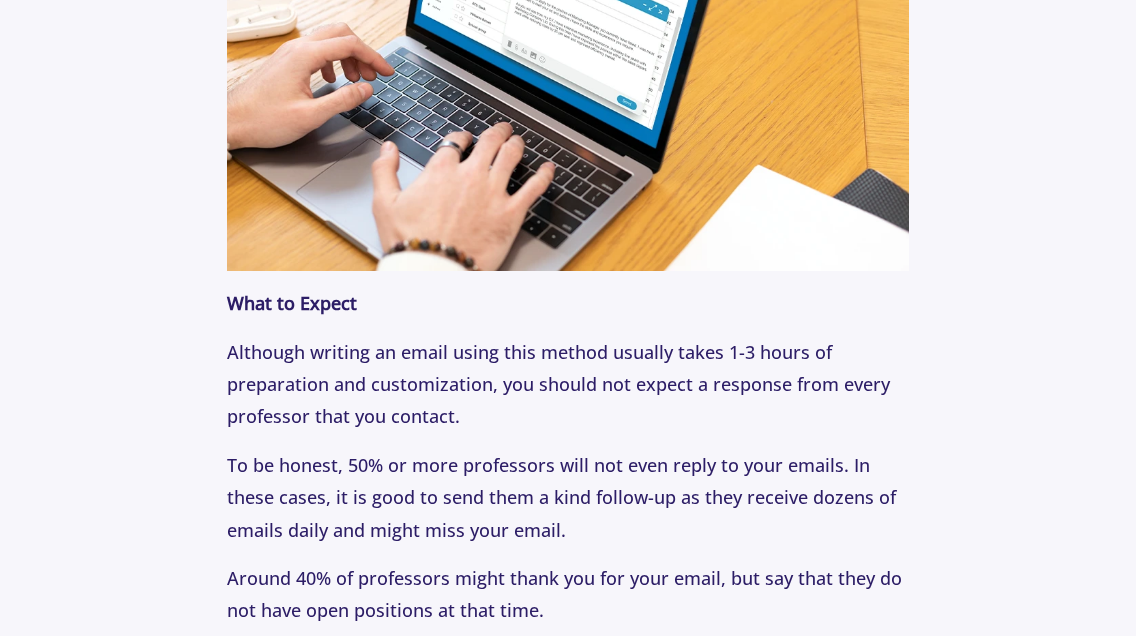 click on "Although writing an email using this method usually takes 1-3 hours of preparation and customization, you should not expect a response from every professor that you contact." 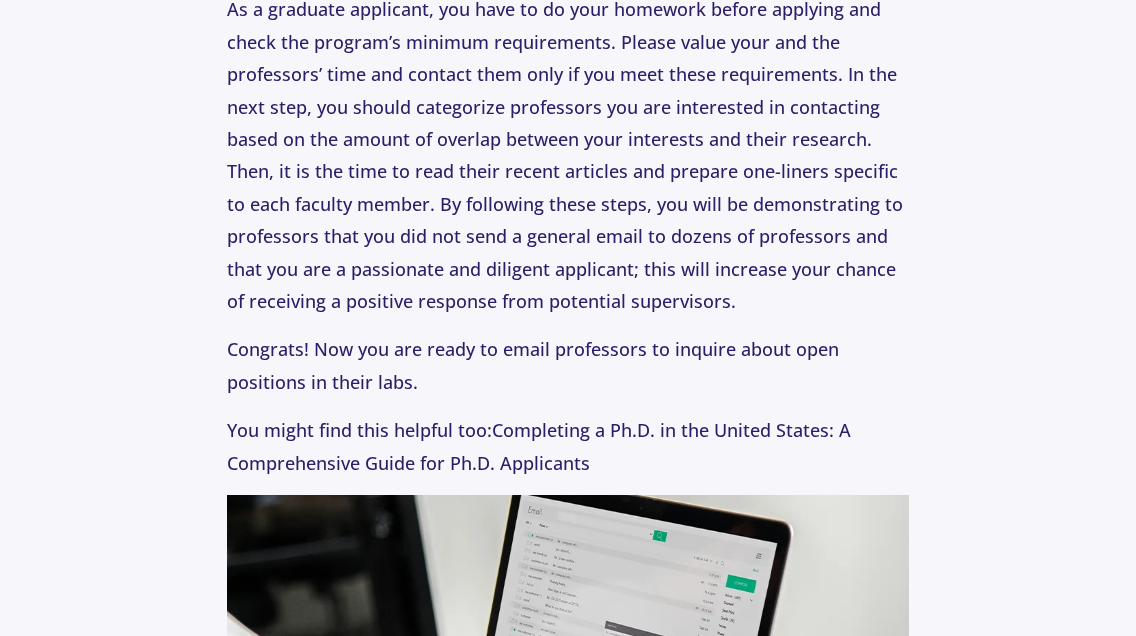scroll, scrollTop: 1800, scrollLeft: 0, axis: vertical 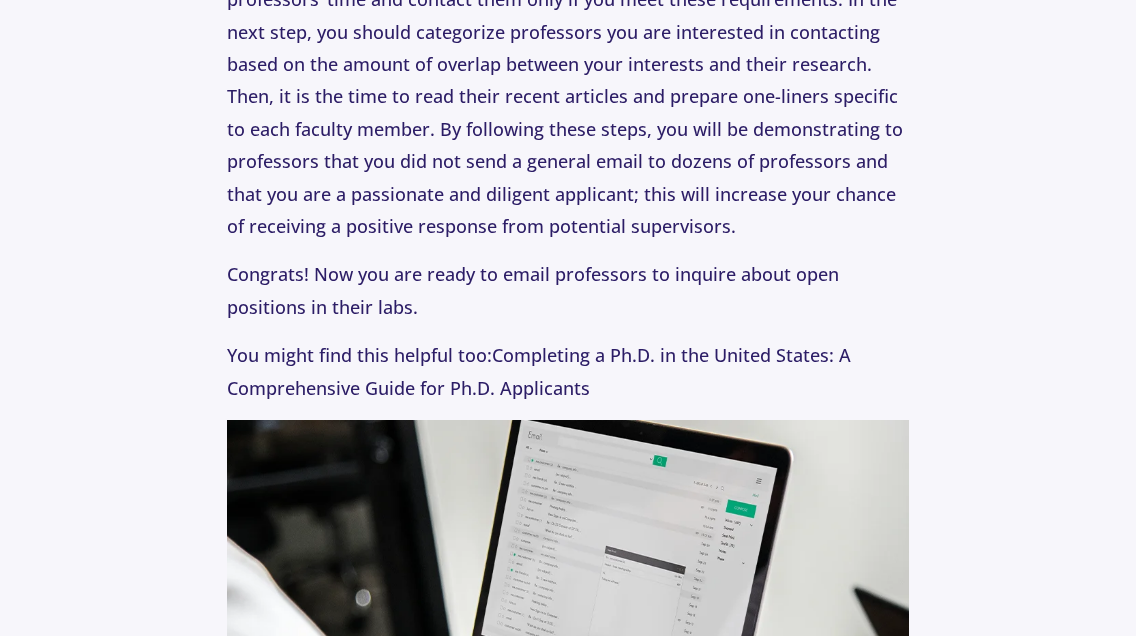 click on "If you're exploring this topic, also check out: Letters of Recommendation: How to Choose Your References Checking Pre-Requisites: The First Step Before Contacting Professors As a graduate applicant, you have to do your homework before applying and check the program’s minimum requirements. Please value your and the professors’ time and contact them only if you meet these requirements. In the next step, you should categorize professors you are interested in contacting based on the amount of overlap between your interests and their research. Then, it is the time to read their recent articles and prepare one-liners specific to each faculty member. By following these steps, you will be demonstrating to professors that you did not send a general email to dozens of professors and that you are a passionate and diligent applicant; this will increase your chance of receiving a positive response from potential supervisors. You might find this helpful too: How to Write One-Liners For another perspective, read:" 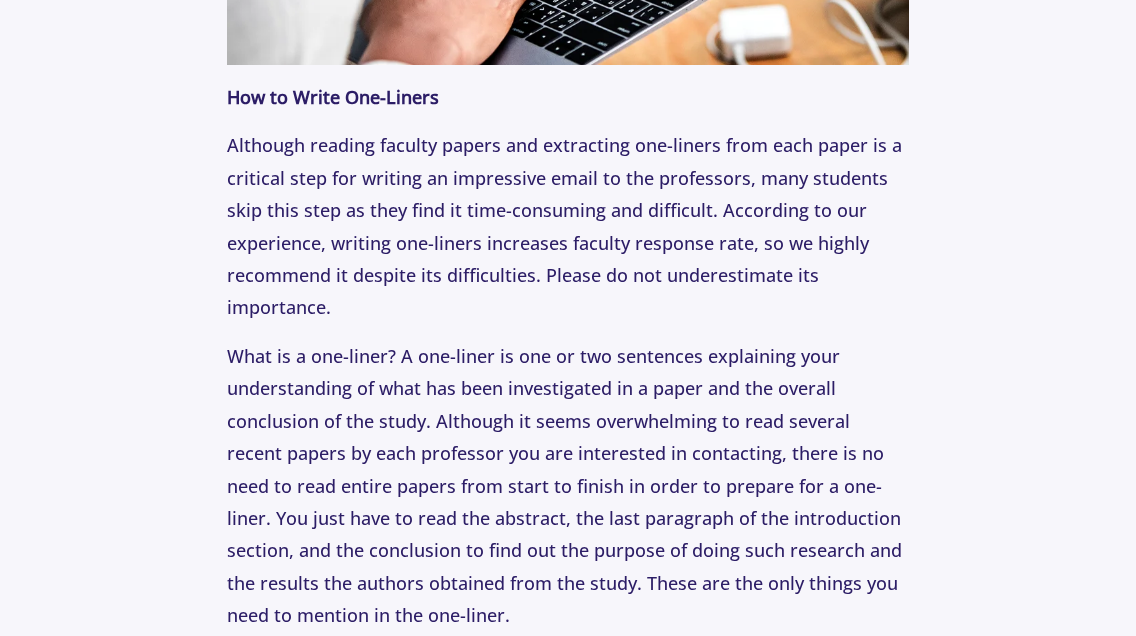 scroll, scrollTop: 2600, scrollLeft: 0, axis: vertical 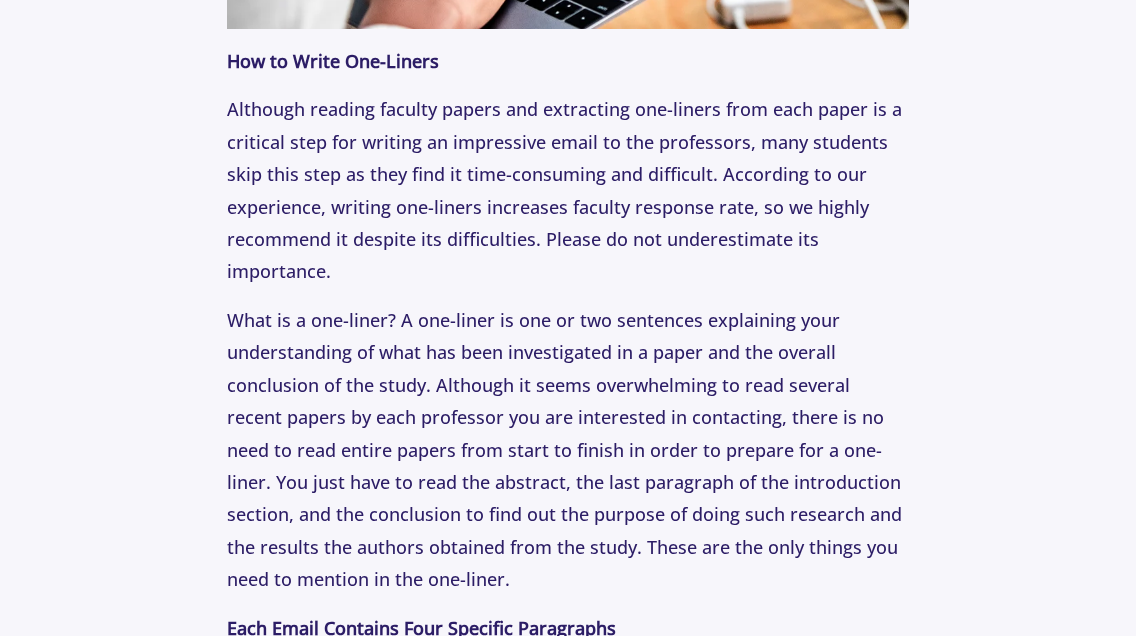 click on "Although reading faculty papers and extracting one-liners from each paper is a critical step for writing an impressive email to the professors, many students skip this step as they find it time-consuming and difficult. According to our experience, writing one-liners increases faculty response rate, so we highly recommend it despite its difficulties. Please do not underestimate its importance." 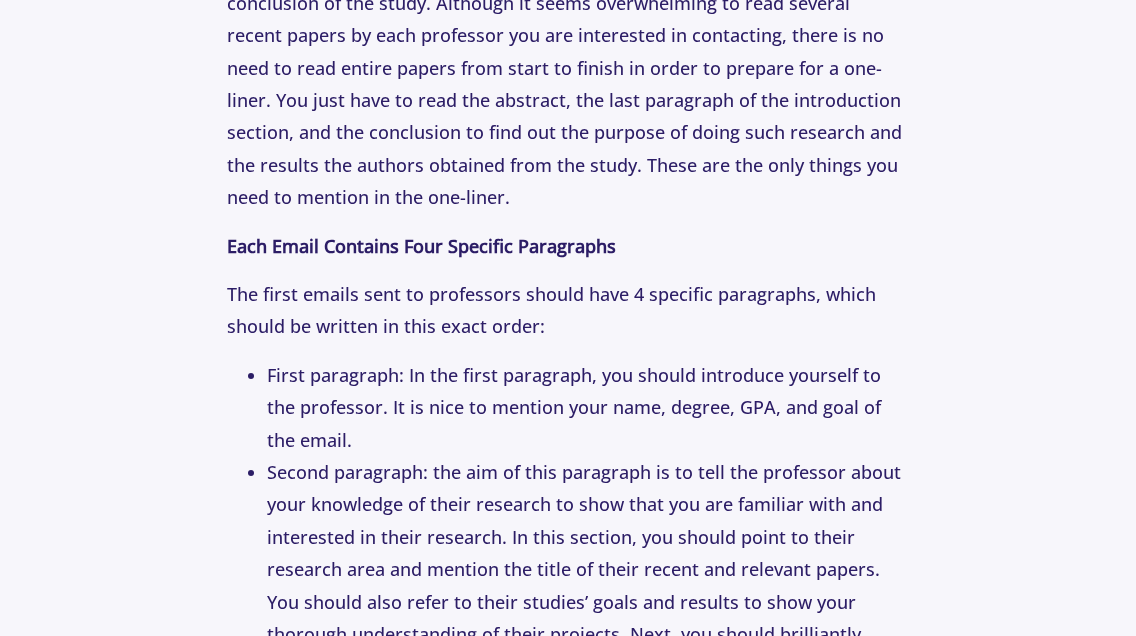 scroll, scrollTop: 3000, scrollLeft: 0, axis: vertical 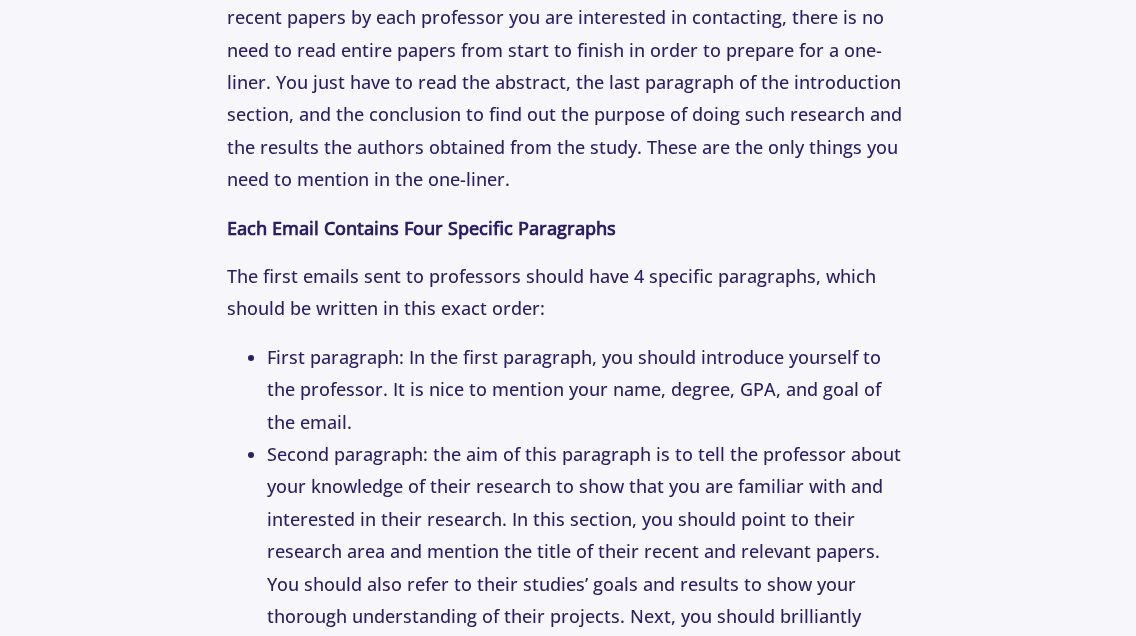 click on "If you're exploring this topic, also check out: Letters of Recommendation: How to Choose Your References Checking Pre-Requisites: The First Step Before Contacting Professors As a graduate applicant, you have to do your homework before applying and check the program’s minimum requirements. Please value your and the professors’ time and contact them only if you meet these requirements. In the next step, you should categorize professors you are interested in contacting based on the amount of overlap between your interests and their research. Then, it is the time to read their recent articles and prepare one-liners specific to each faculty member. By following these steps, you will be demonstrating to professors that you did not send a general email to dozens of professors and that you are a passionate and diligent applicant; this will increase your chance of receiving a positive response from potential supervisors. You might find this helpful too: How to Write One-Liners For another perspective, read:" 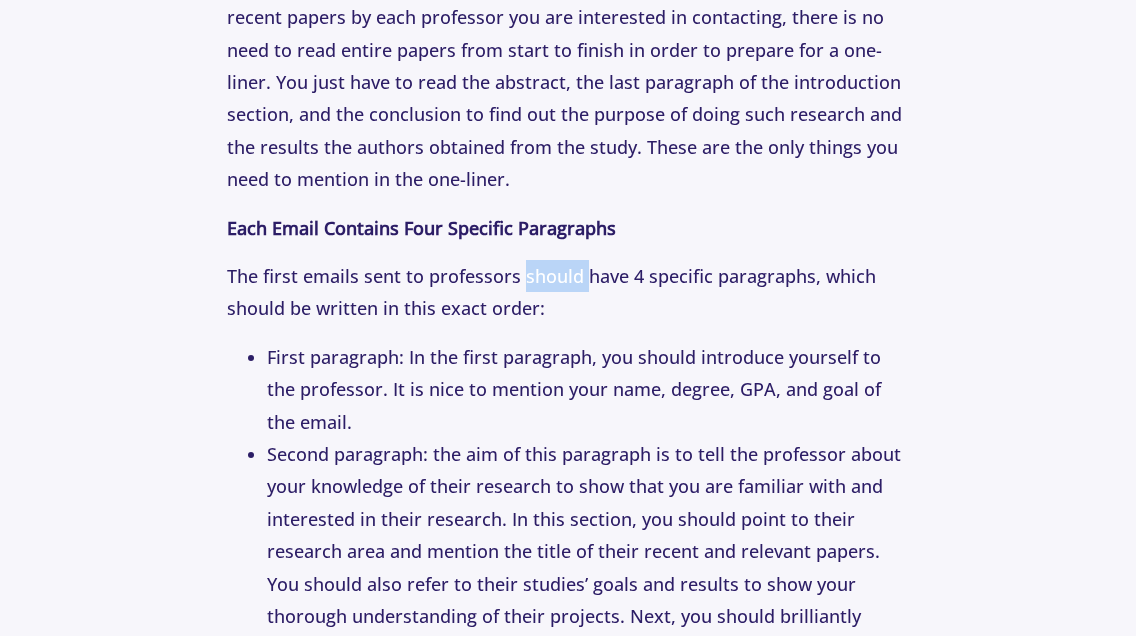 click on "If you're exploring this topic, also check out: Letters of Recommendation: How to Choose Your References Checking Pre-Requisites: The First Step Before Contacting Professors As a graduate applicant, you have to do your homework before applying and check the program’s minimum requirements. Please value your and the professors’ time and contact them only if you meet these requirements. In the next step, you should categorize professors you are interested in contacting based on the amount of overlap between your interests and their research. Then, it is the time to read their recent articles and prepare one-liners specific to each faculty member. By following these steps, you will be demonstrating to professors that you did not send a general email to dozens of professors and that you are a passionate and diligent applicant; this will increase your chance of receiving a positive response from potential supervisors. You might find this helpful too: How to Write One-Liners For another perspective, read:" 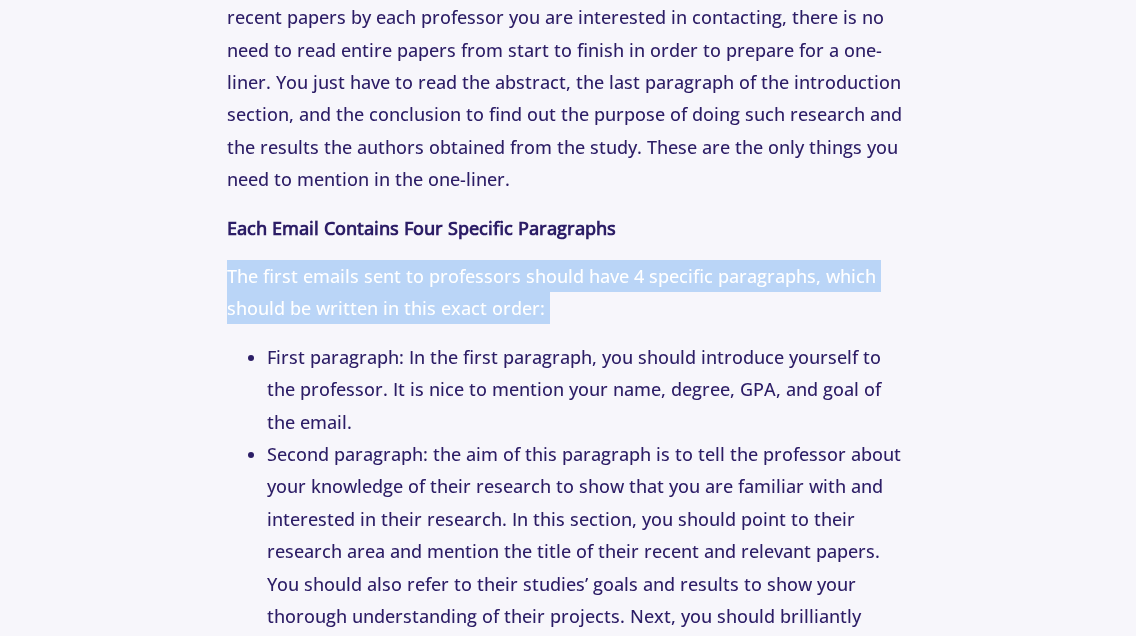 click on "If you're exploring this topic, also check out: Letters of Recommendation: How to Choose Your References Checking Pre-Requisites: The First Step Before Contacting Professors As a graduate applicant, you have to do your homework before applying and check the program’s minimum requirements. Please value your and the professors’ time and contact them only if you meet these requirements. In the next step, you should categorize professors you are interested in contacting based on the amount of overlap between your interests and their research. Then, it is the time to read their recent articles and prepare one-liners specific to each faculty member. By following these steps, you will be demonstrating to professors that you did not send a general email to dozens of professors and that you are a passionate and diligent applicant; this will increase your chance of receiving a positive response from potential supervisors. You might find this helpful too: How to Write One-Liners For another perspective, read:" 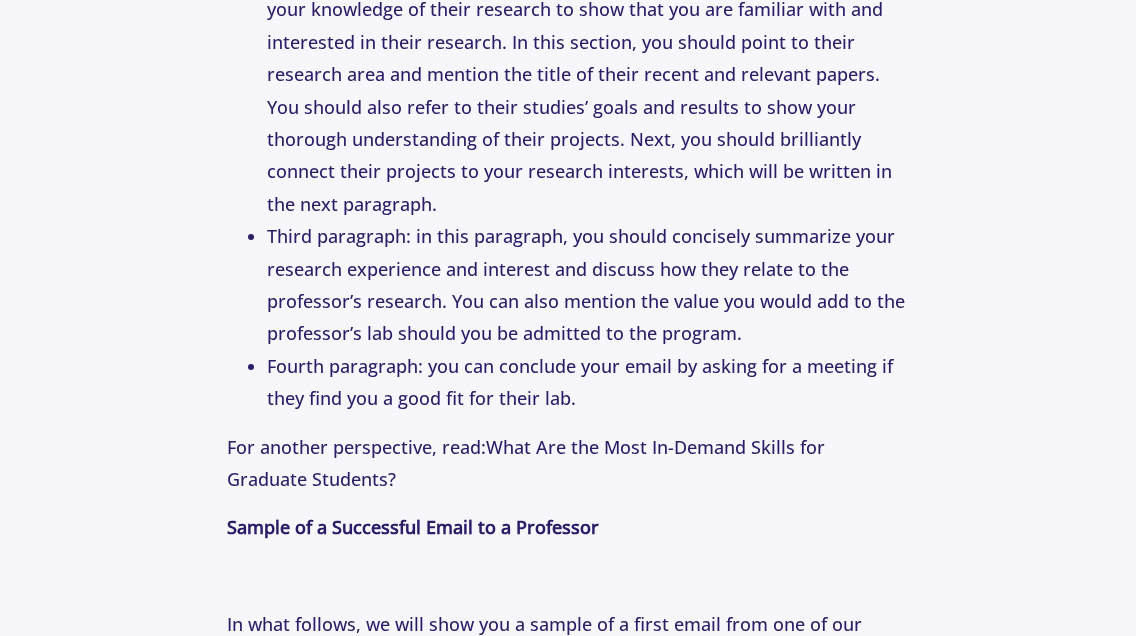 scroll, scrollTop: 3500, scrollLeft: 0, axis: vertical 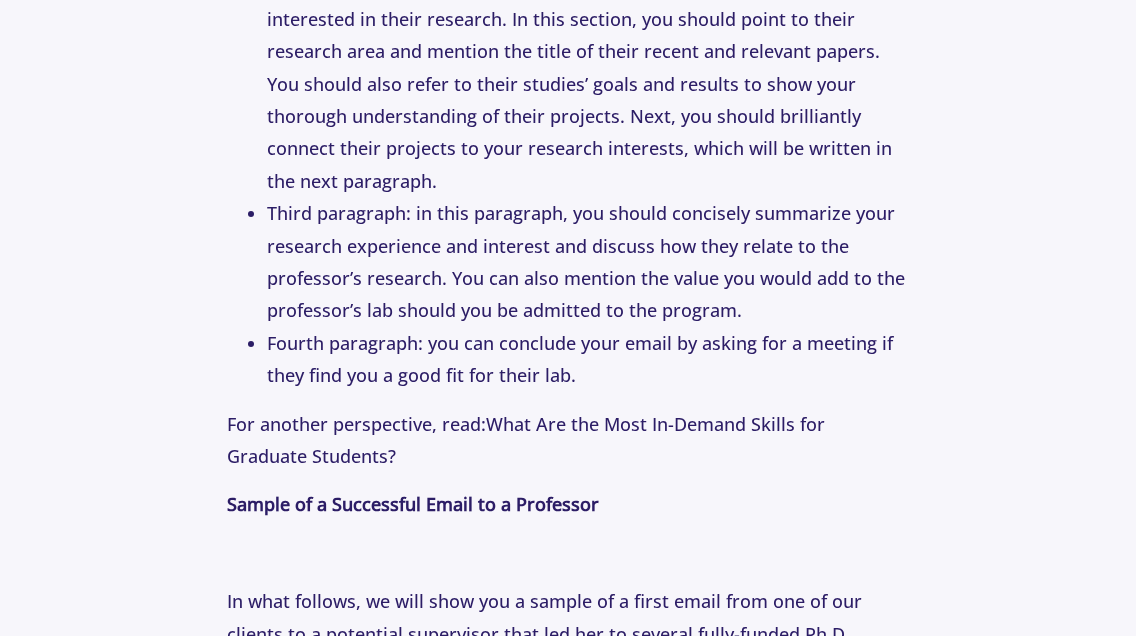 click on "Fourth paragraph: you can conclude your email by asking for a meeting if they find you a good fit for their lab." 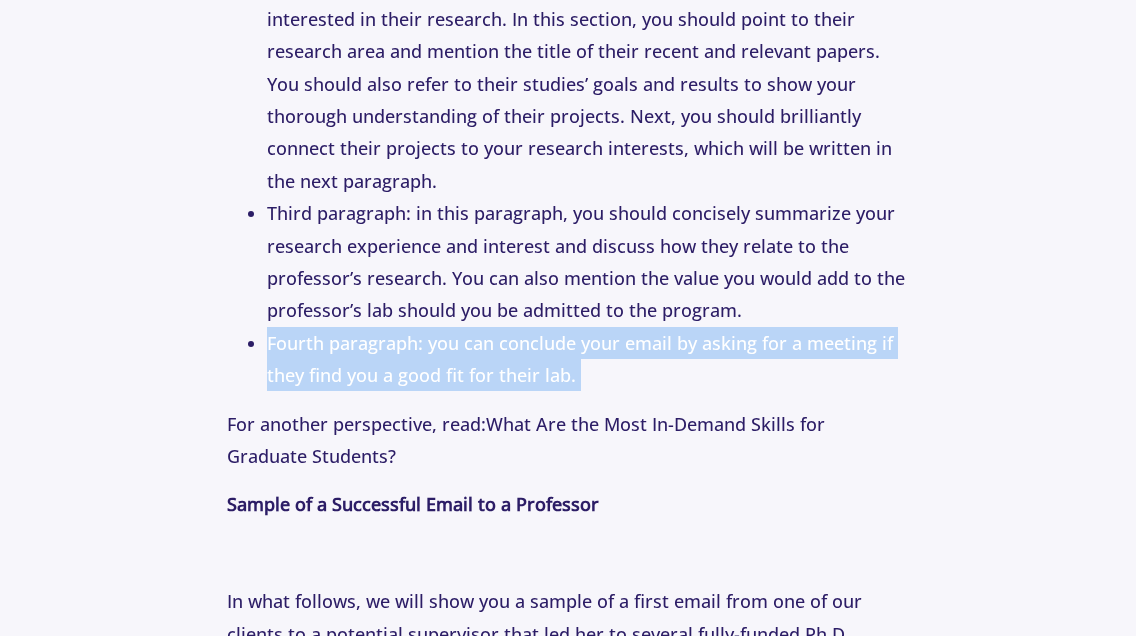 click on "Fourth paragraph: you can conclude your email by asking for a meeting if they find you a good fit for their lab." 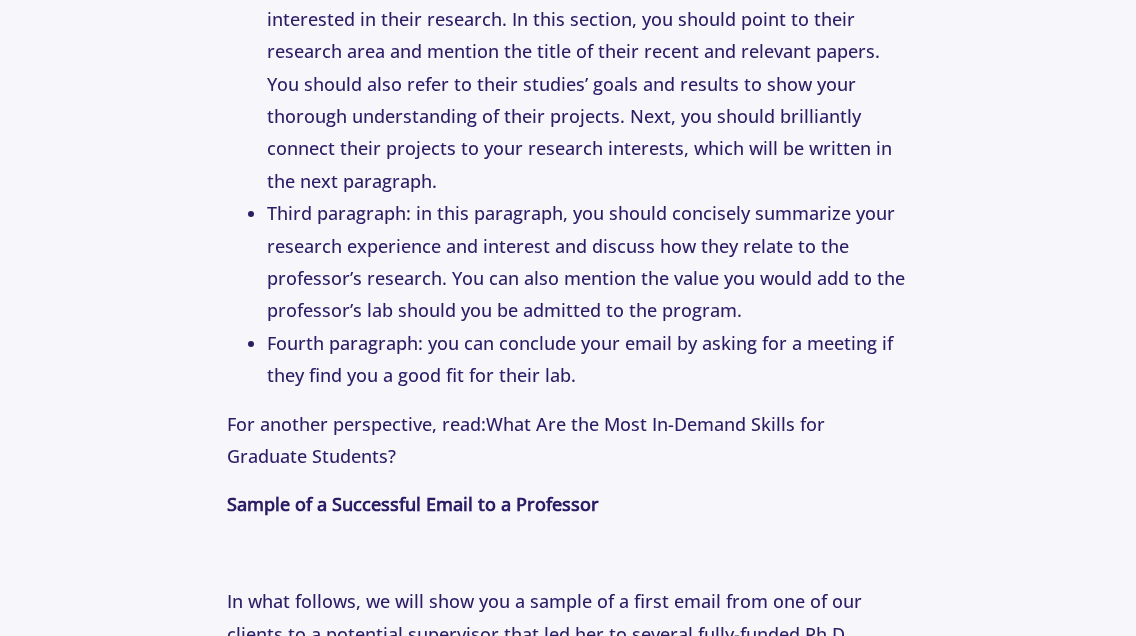 click on "Fourth paragraph: you can conclude your email by asking for a meeting if they find you a good fit for their lab." 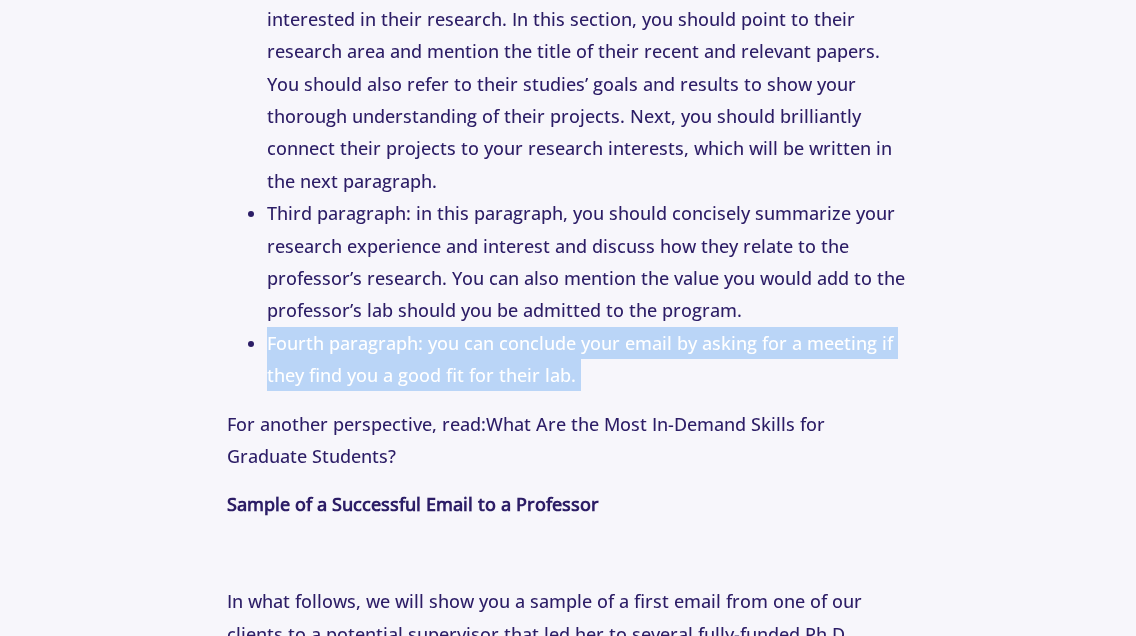 click on "Fourth paragraph: you can conclude your email by asking for a meeting if they find you a good fit for their lab." 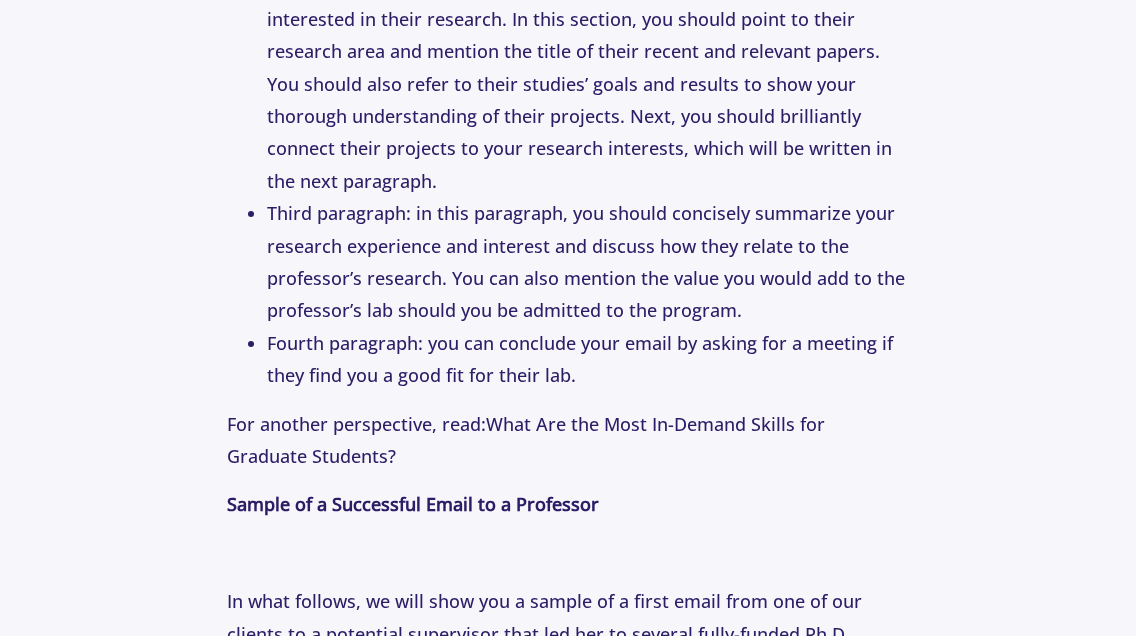 click on "For another perspective, read: What Are the Most In-Demand Skills for Graduate Students?" 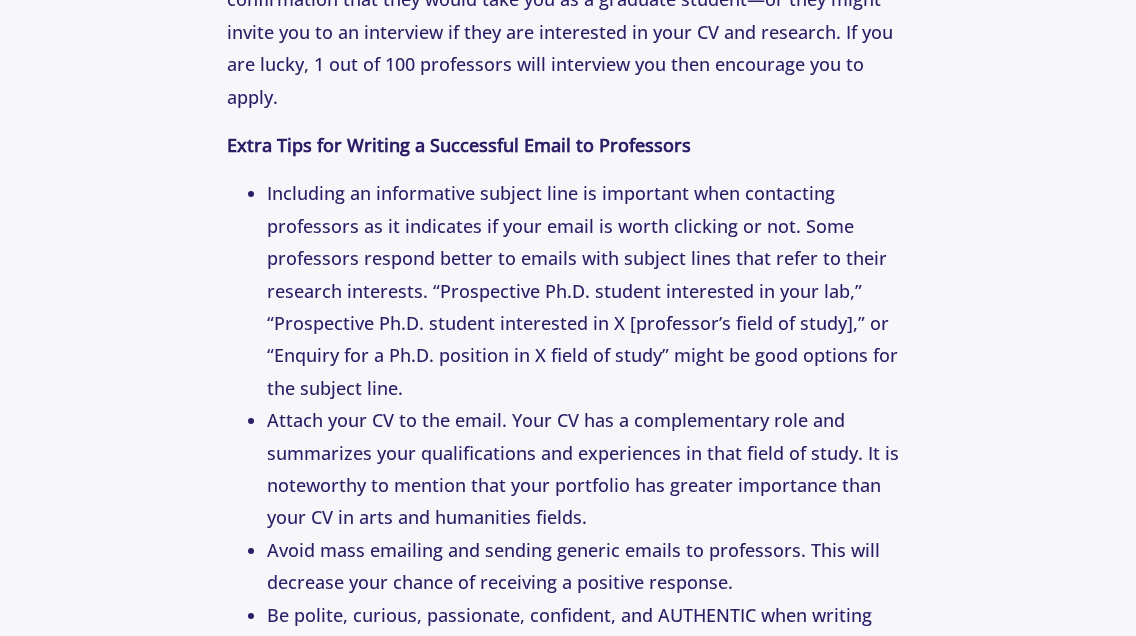 scroll, scrollTop: 6200, scrollLeft: 0, axis: vertical 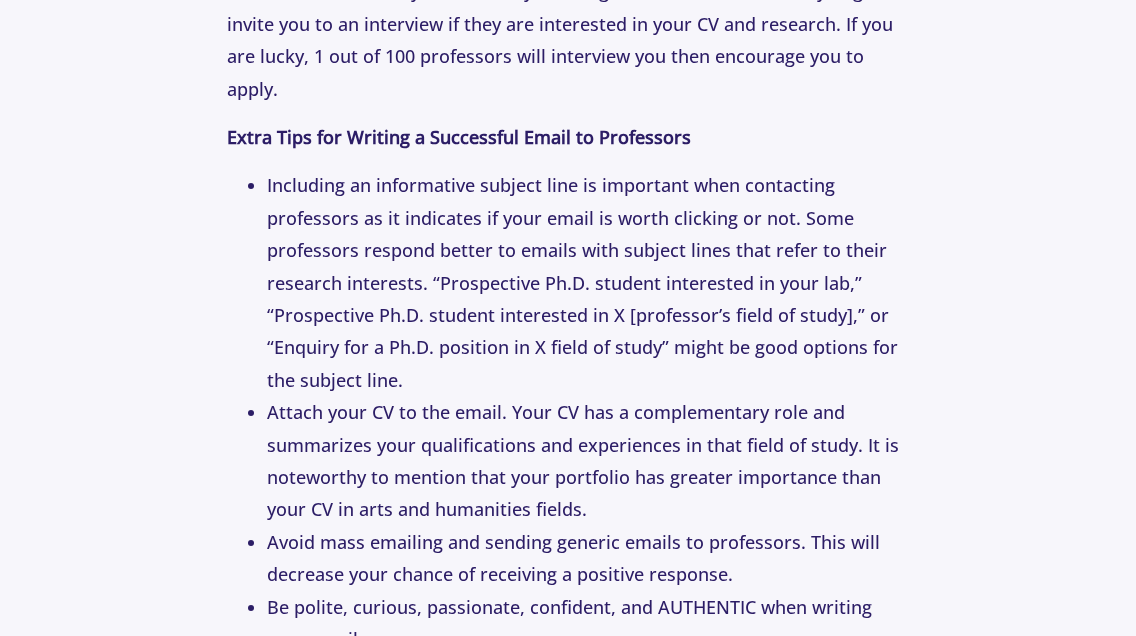 click on "Tips 1 Year ago How to Email Professors: The Perfect First Email to Professors Author : [LAST NAME] If you're exploring this topic, also check out: Letters of Recommendation: How to Choose Your References Checking Pre-Requisites: The First Step Before Contacting Professors Congrats! Now you are ready to email professors to inquire about open positions in their labs. You might find this helpful too: Completing a Ph.D. in the United States: A Comprehensive Guide for Ph.D. Applicants How to Write One-Liners Although reading faculty papers and extracting one-liners from each paper is a critical step for writing an impressive email to the professors, many students skip this step as they find it time-consuming and difficult. According to our experience, writing one-liners increases faculty response rate, so we highly recommend it despite its difficulties. Please do not underestimate its importance. Each Email Contains Four Specific Paragraphs For another perspective, read: Dear Dr/Prof. [Last Name]," 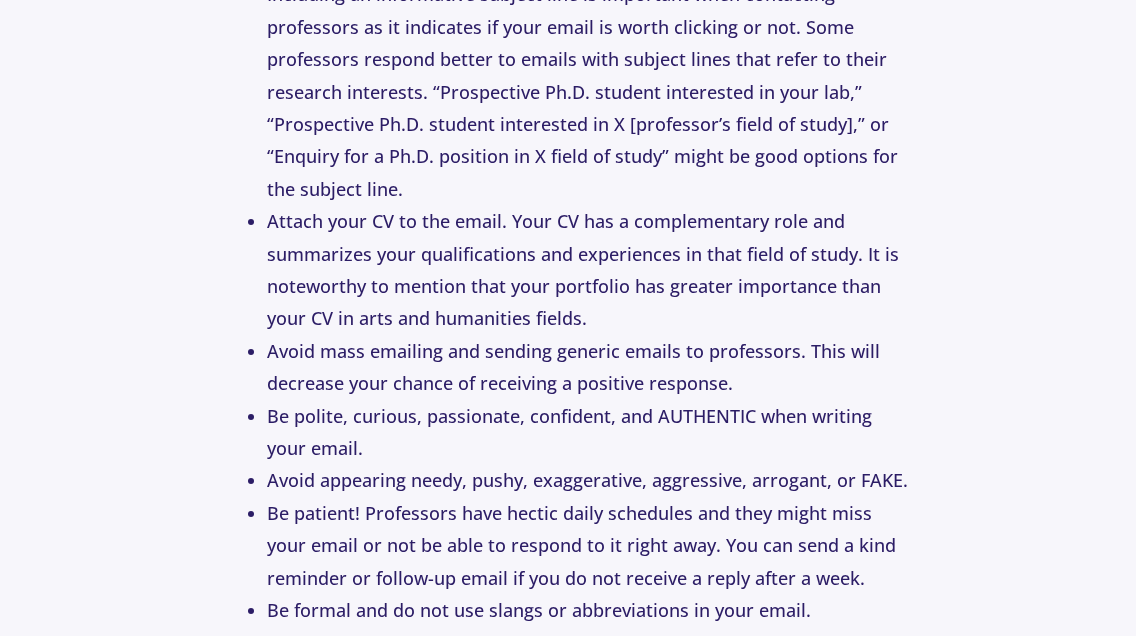 scroll, scrollTop: 6400, scrollLeft: 0, axis: vertical 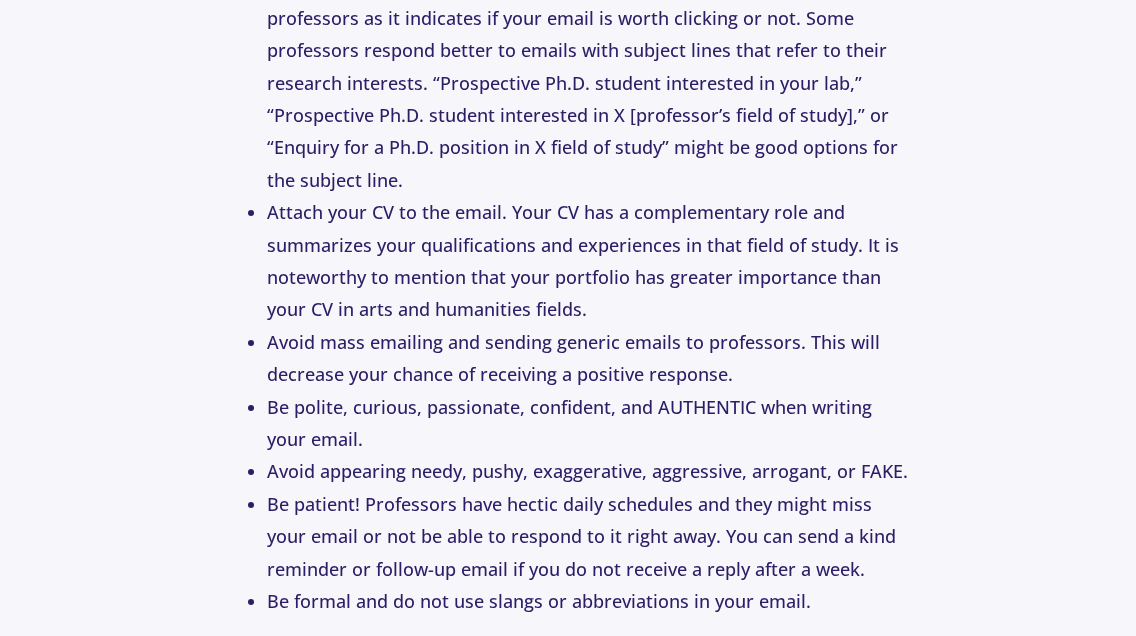 click on "Tips 1 Year ago How to Email Professors: The Perfect First Email to Professors Author : [LAST NAME] If you're exploring this topic, also check out: Letters of Recommendation: How to Choose Your References Checking Pre-Requisites: The First Step Before Contacting Professors Congrats! Now you are ready to email professors to inquire about open positions in their labs. You might find this helpful too: Completing a Ph.D. in the United States: A Comprehensive Guide for Ph.D. Applicants How to Write One-Liners Although reading faculty papers and extracting one-liners from each paper is a critical step for writing an impressive email to the professors, many students skip this step as they find it time-consuming and difficult. According to our experience, writing one-liners increases faculty response rate, so we highly recommend it despite its difficulties. Please do not underestimate its importance. Each Email Contains Four Specific Paragraphs For another perspective, read: Dear Dr/Prof. [Last Name]," 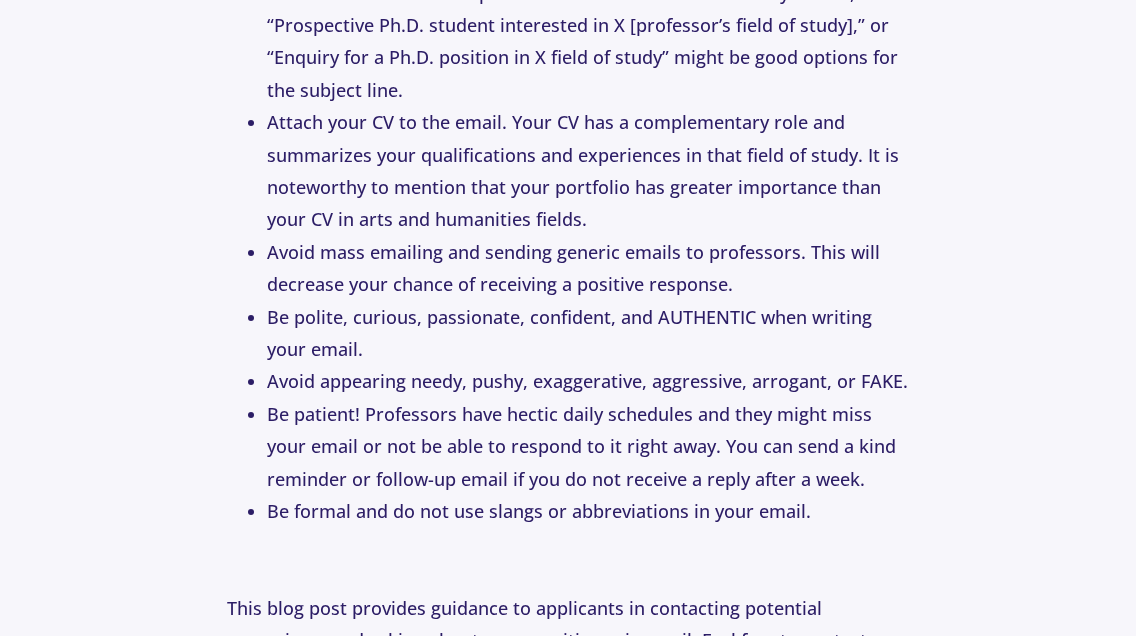 scroll, scrollTop: 6500, scrollLeft: 0, axis: vertical 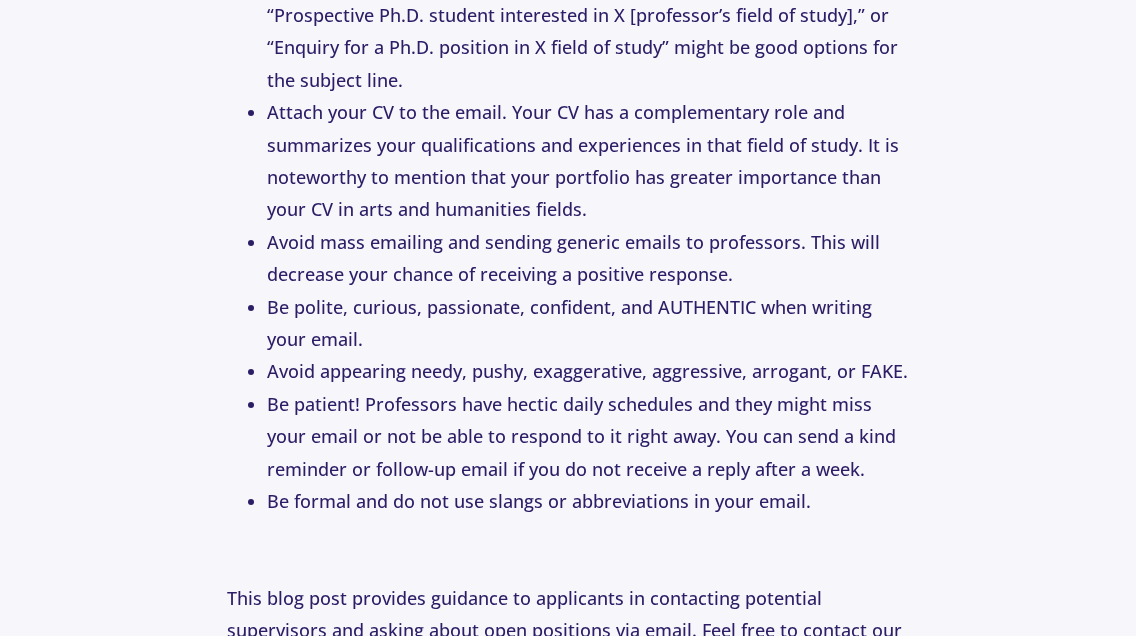 click on "Tips 1 Year ago How to Email Professors: The Perfect First Email to Professors Author : [LAST NAME] If you're exploring this topic, also check out: Letters of Recommendation: How to Choose Your References Checking Pre-Requisites: The First Step Before Contacting Professors Congrats! Now you are ready to email professors to inquire about open positions in their labs. You might find this helpful too: Completing a Ph.D. in the United States: A Comprehensive Guide for Ph.D. Applicants How to Write One-Liners Although reading faculty papers and extracting one-liners from each paper is a critical step for writing an impressive email to the professors, many students skip this step as they find it time-consuming and difficult. According to our experience, writing one-liners increases faculty response rate, so we highly recommend it despite its difficulties. Please do not underestimate its importance. Each Email Contains Four Specific Paragraphs For another perspective, read: Dear Dr/Prof. [Last Name]," 